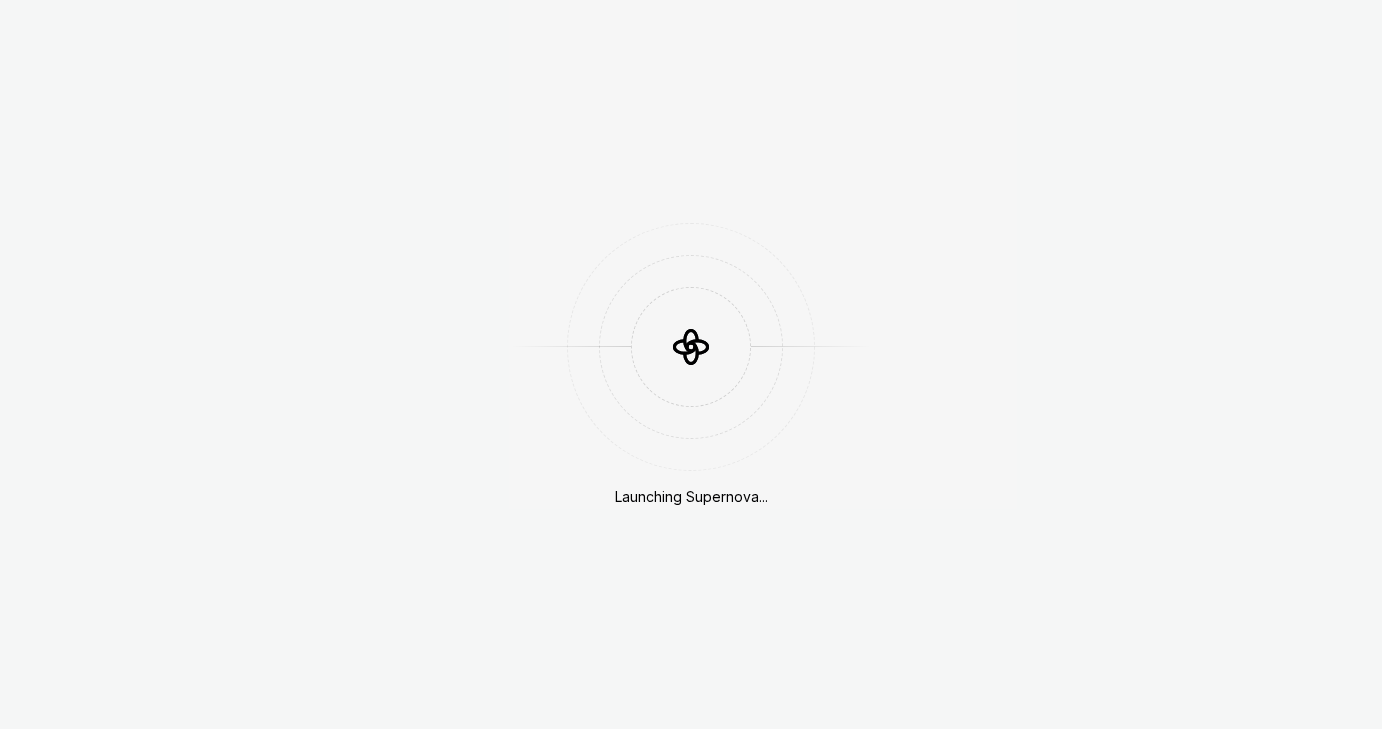 scroll, scrollTop: 0, scrollLeft: 0, axis: both 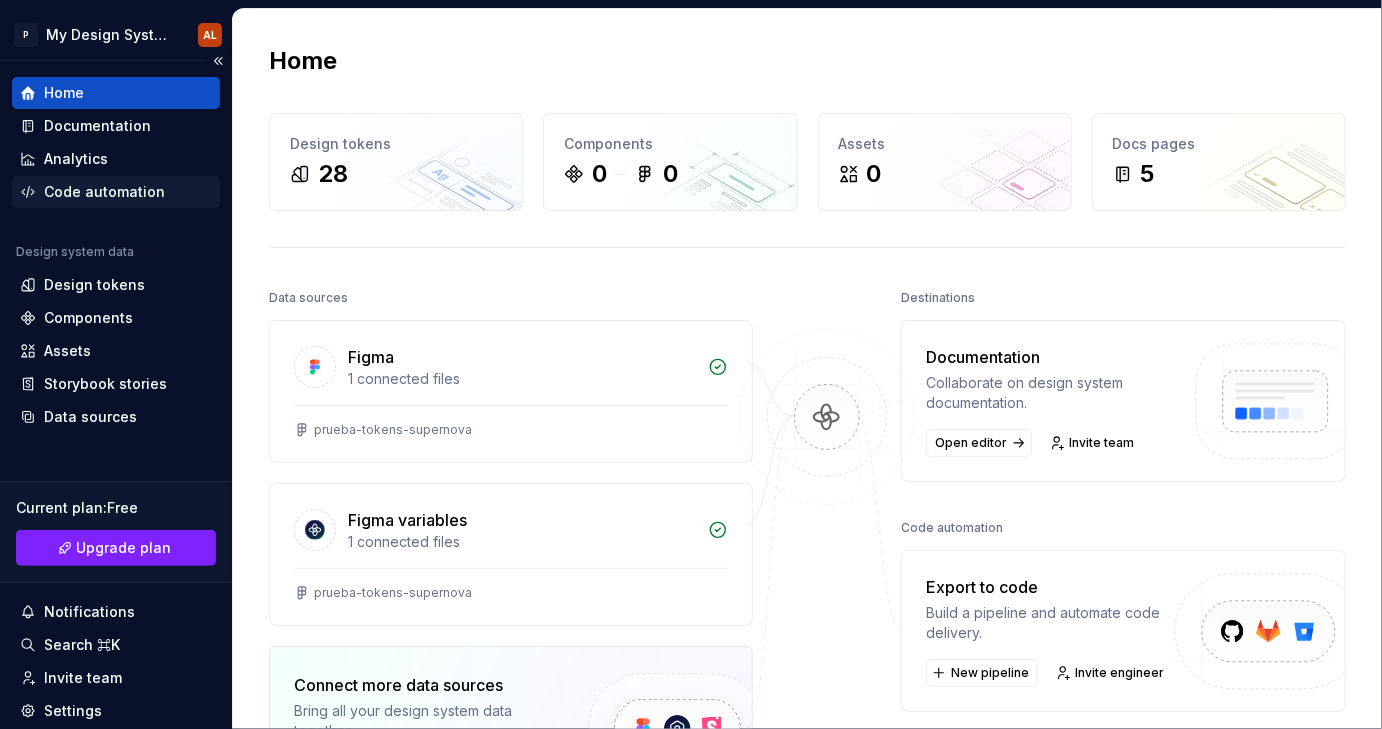 click on "Code automation" at bounding box center (104, 192) 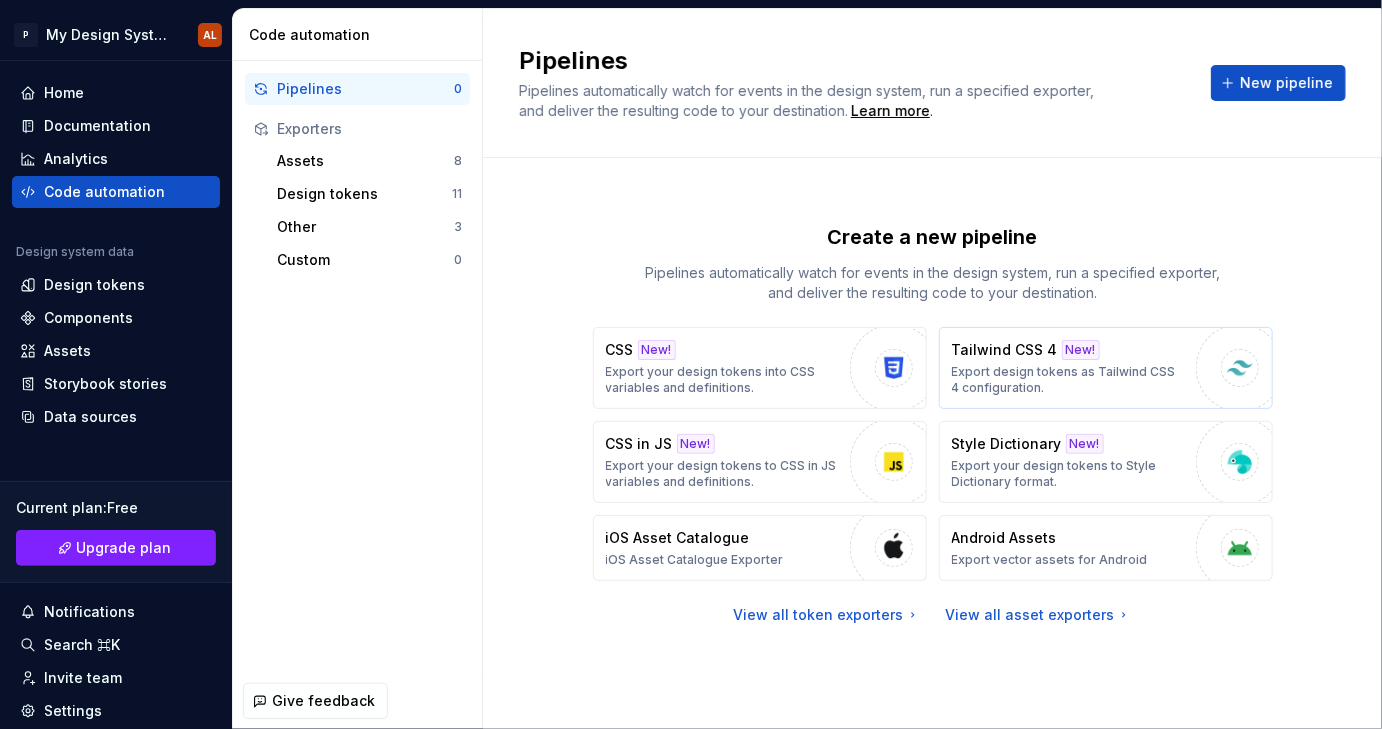 click on "Export design tokens as Tailwind CSS 4 configuration." at bounding box center [1069, 380] 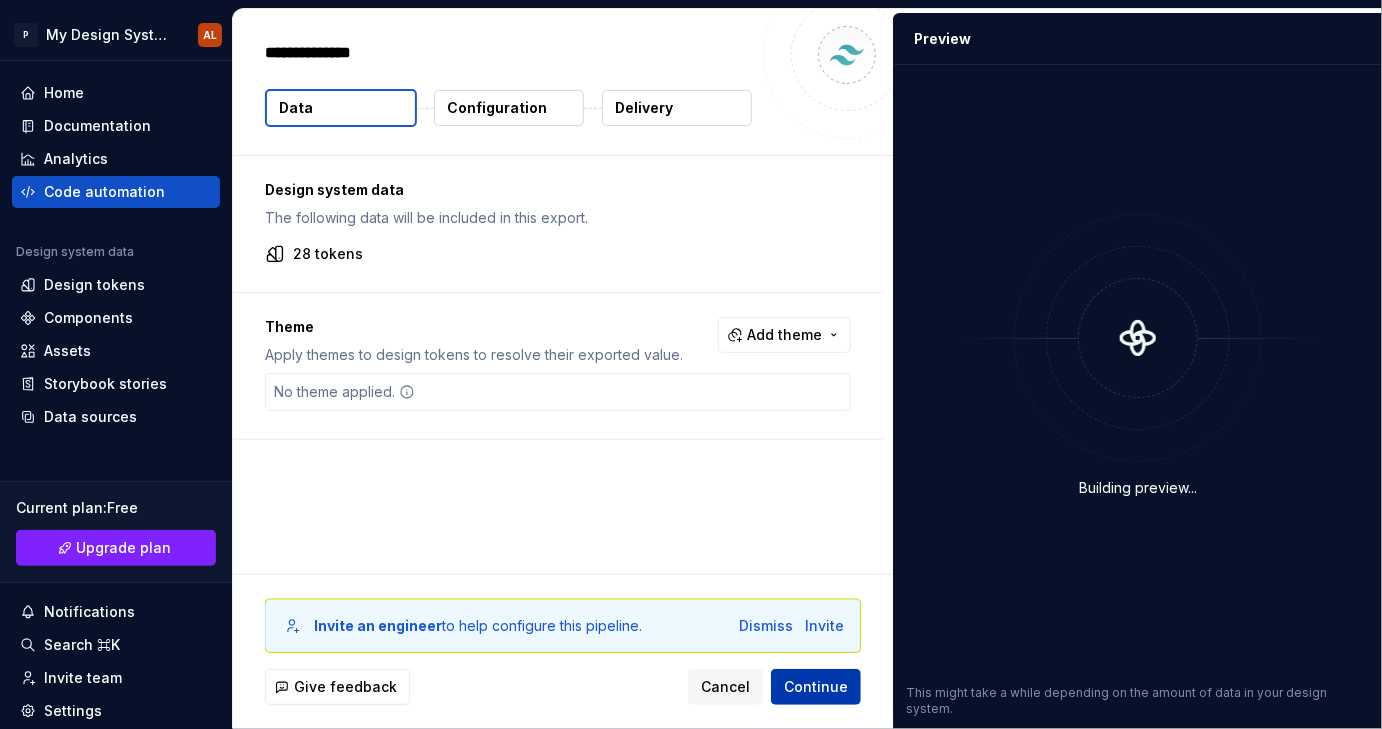 click on "Continue" at bounding box center (816, 687) 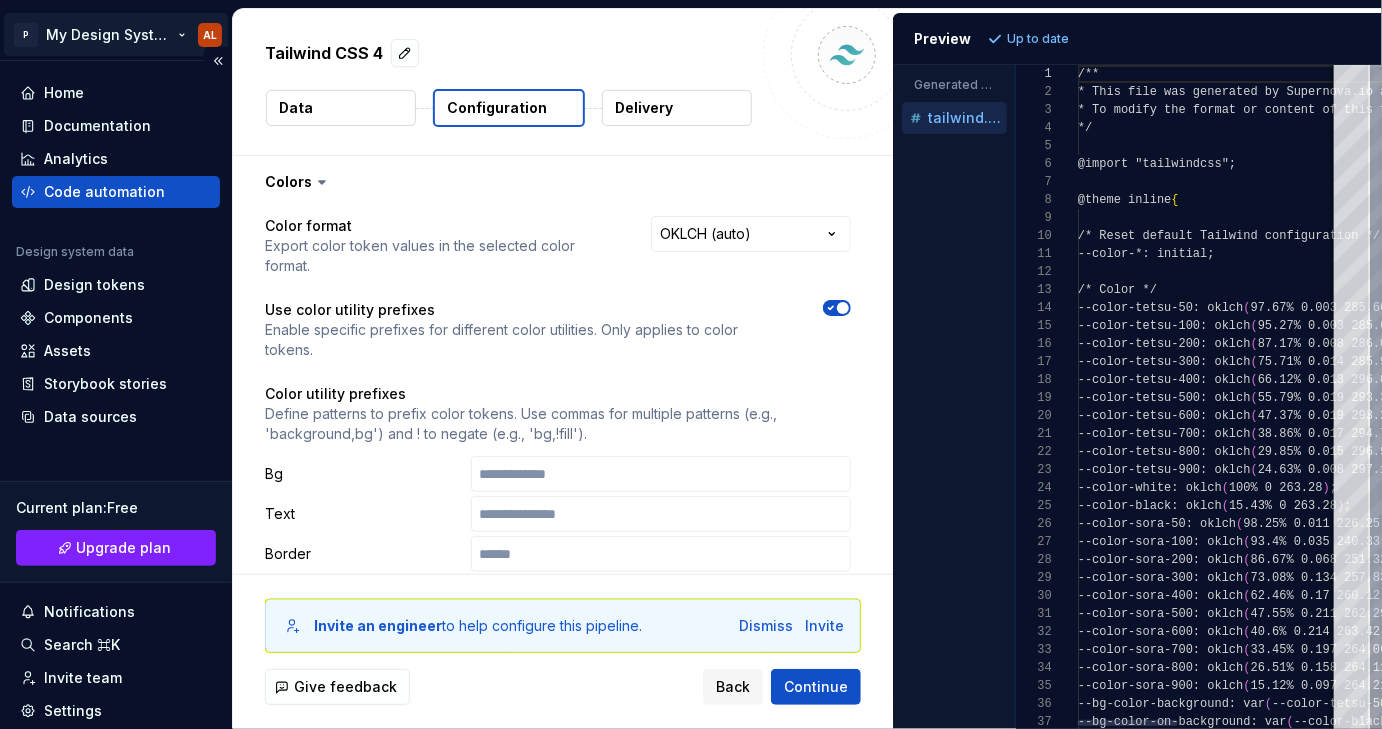 click on "**********" at bounding box center (691, 364) 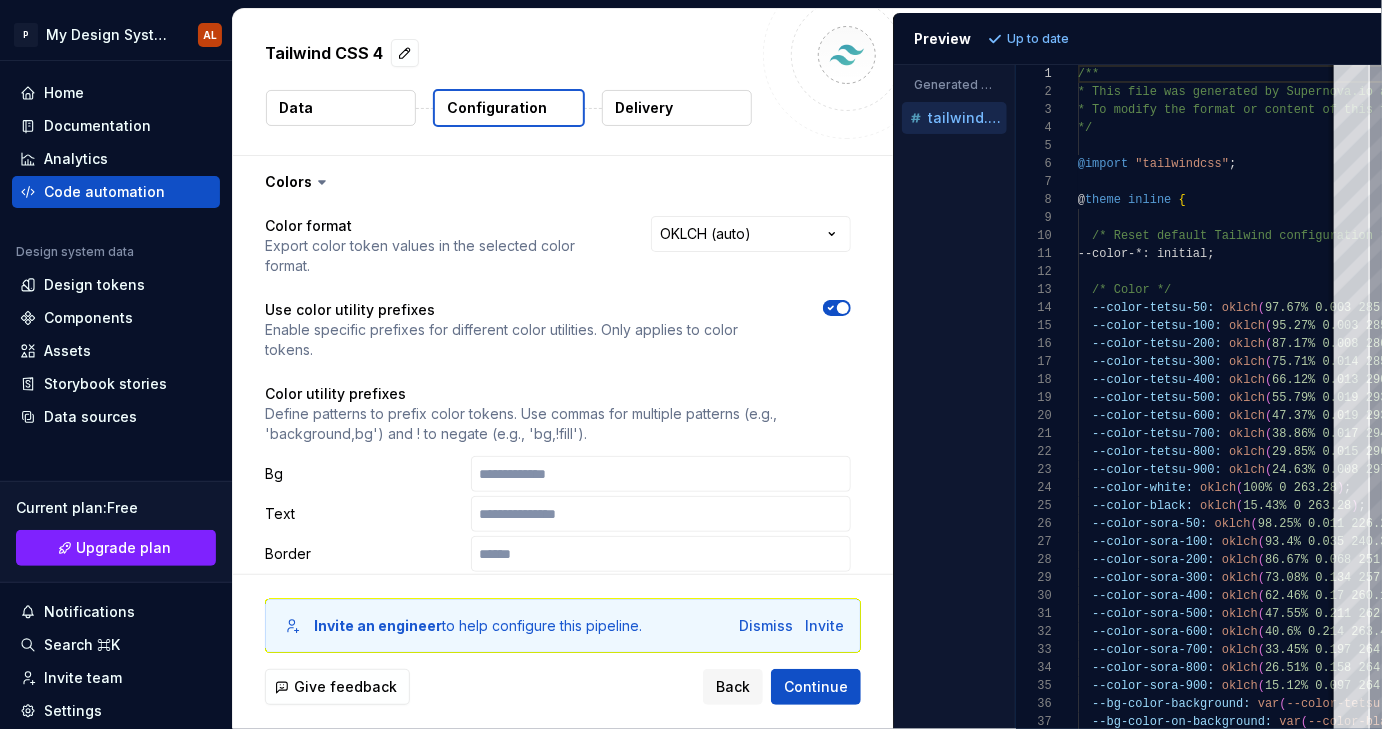 click on "**********" at bounding box center (691, 364) 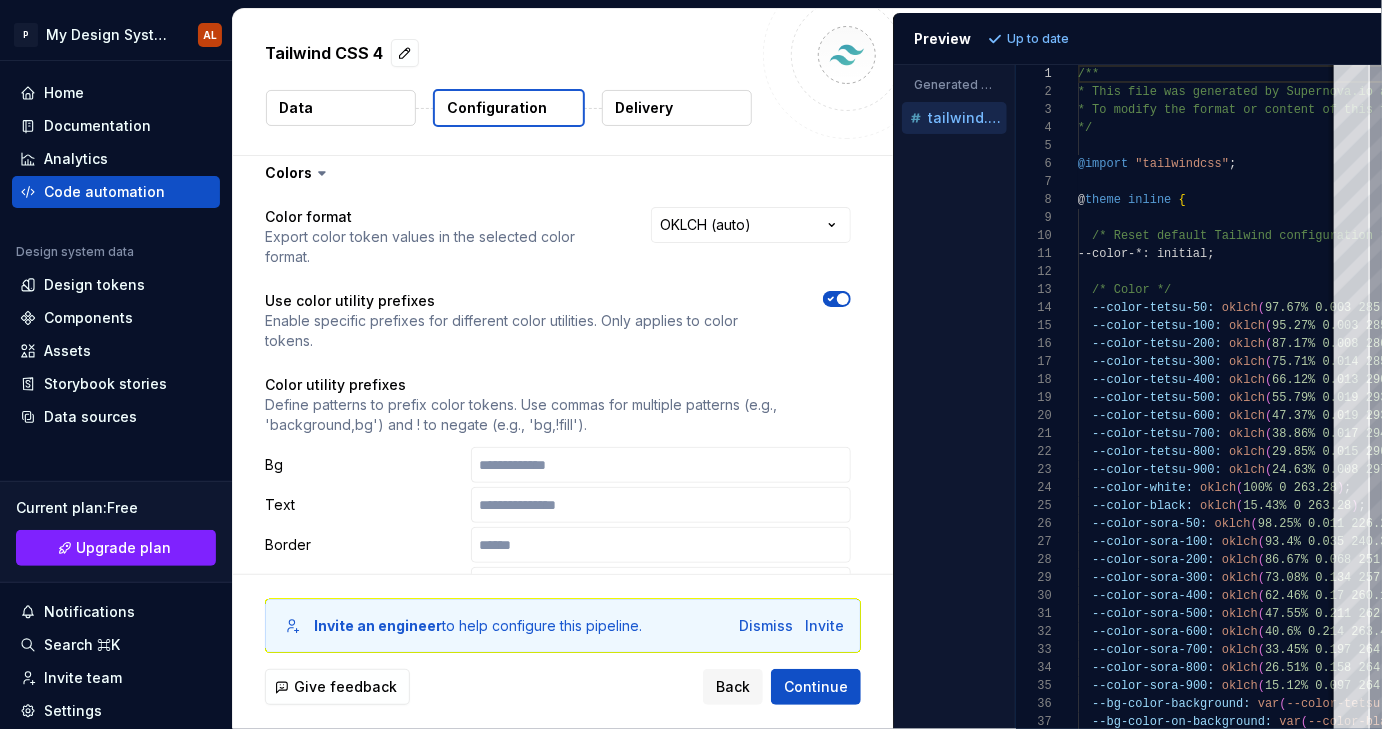 scroll, scrollTop: 0, scrollLeft: 0, axis: both 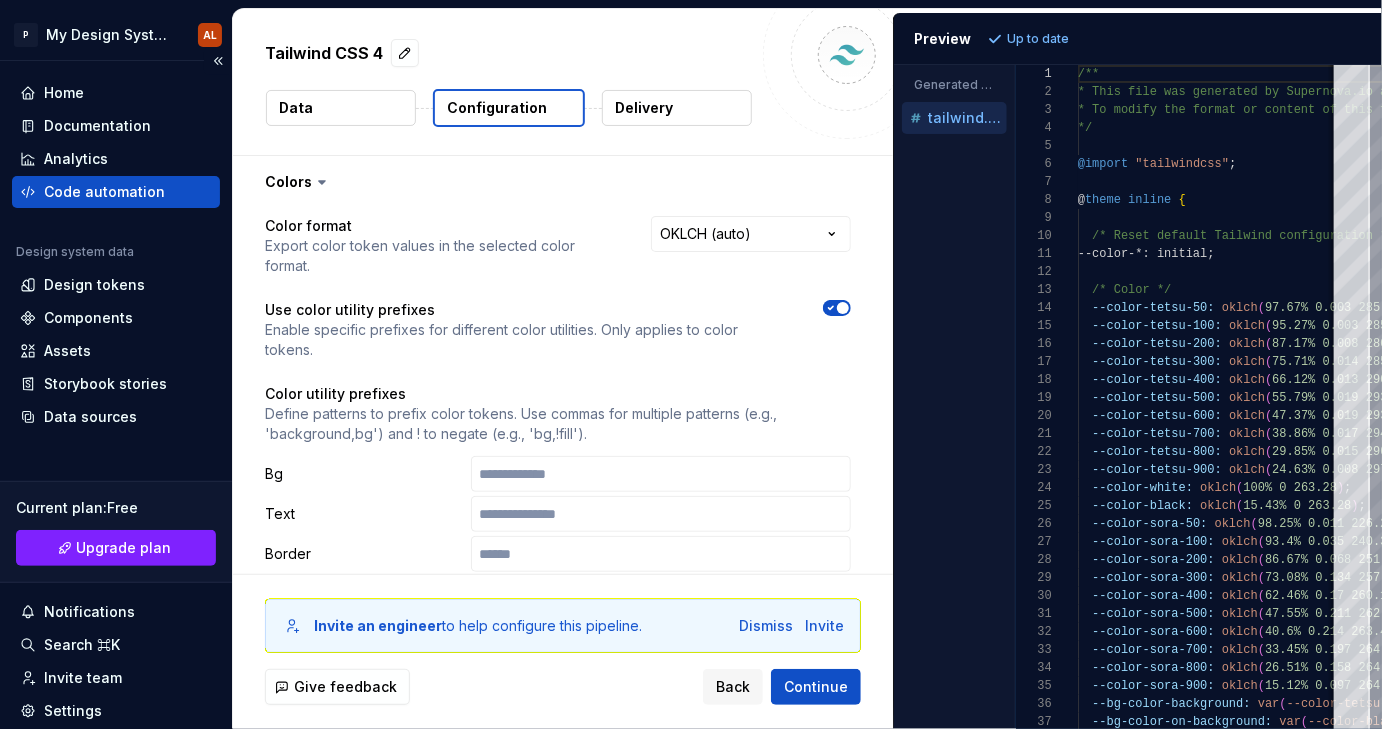 click on "Code automation" at bounding box center [116, 192] 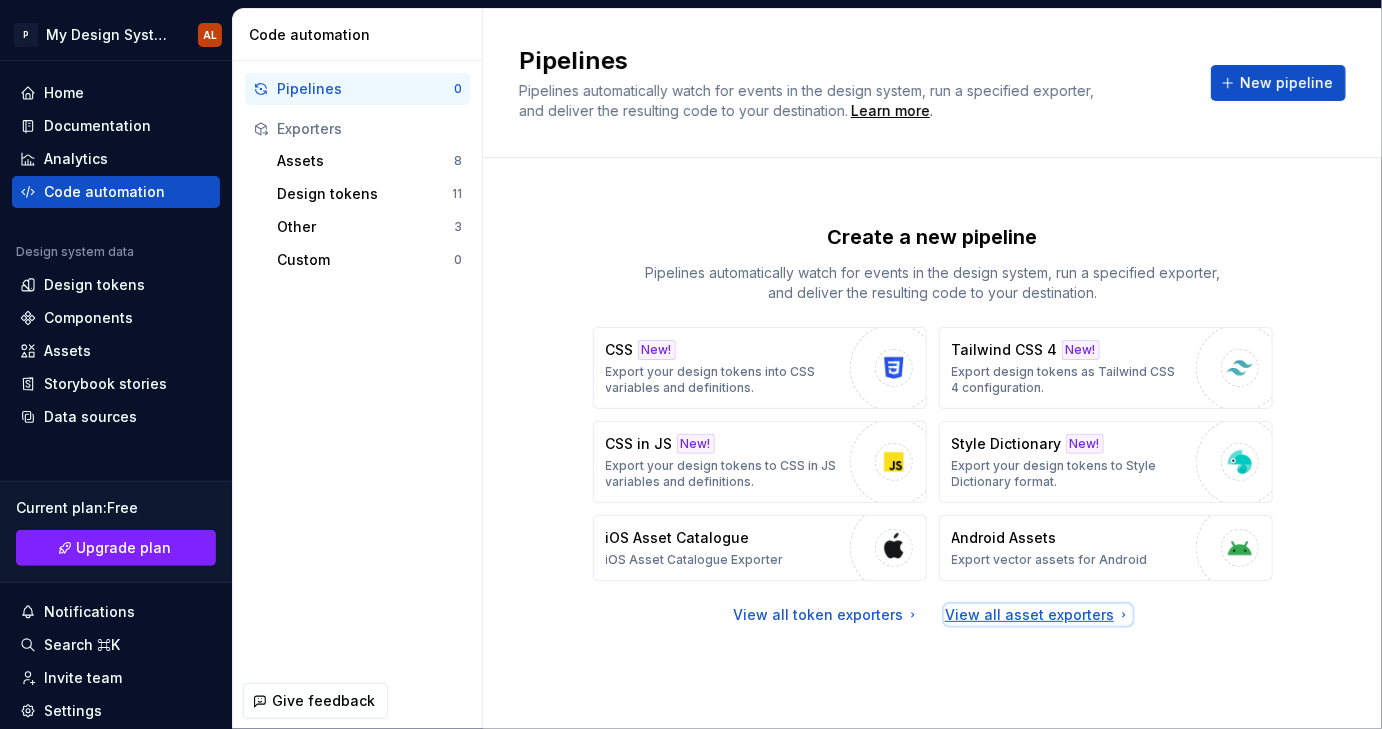 click on "View all asset exporters" at bounding box center [1038, 615] 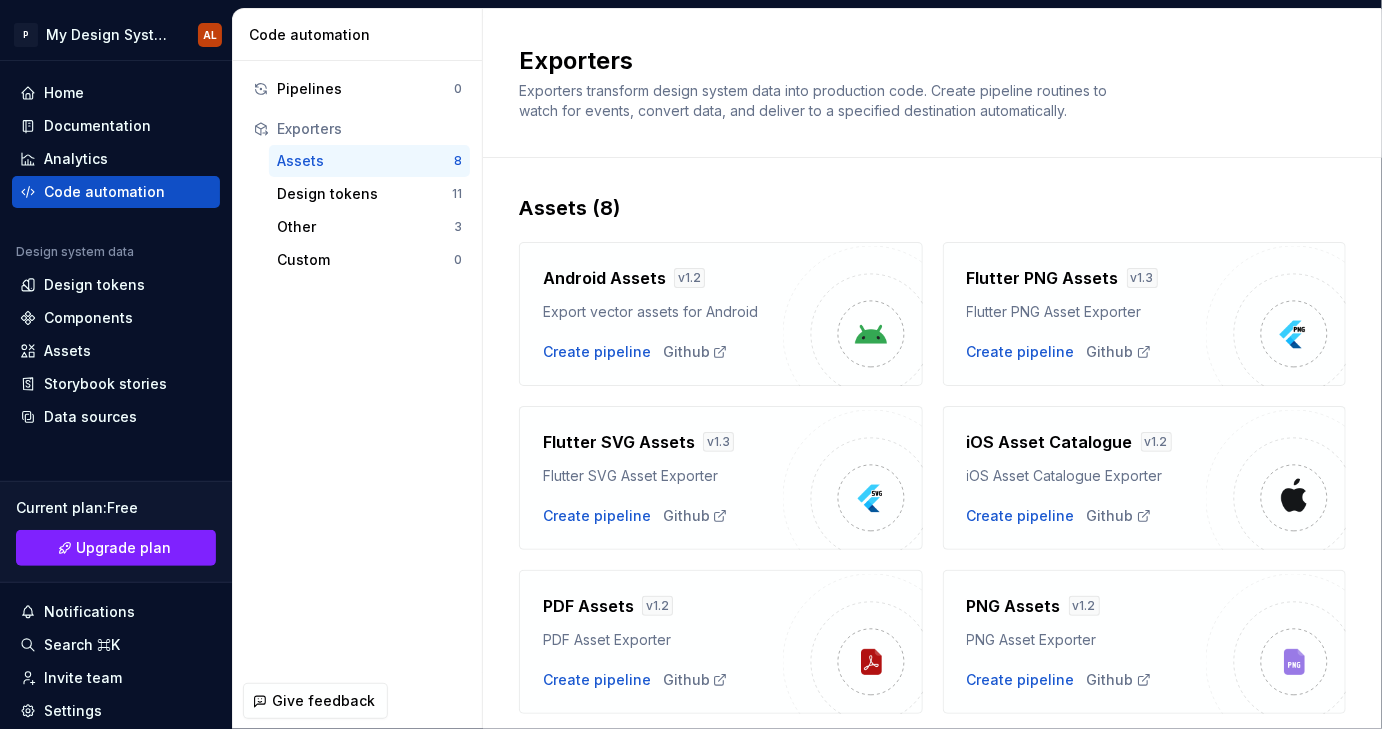scroll, scrollTop: 224, scrollLeft: 0, axis: vertical 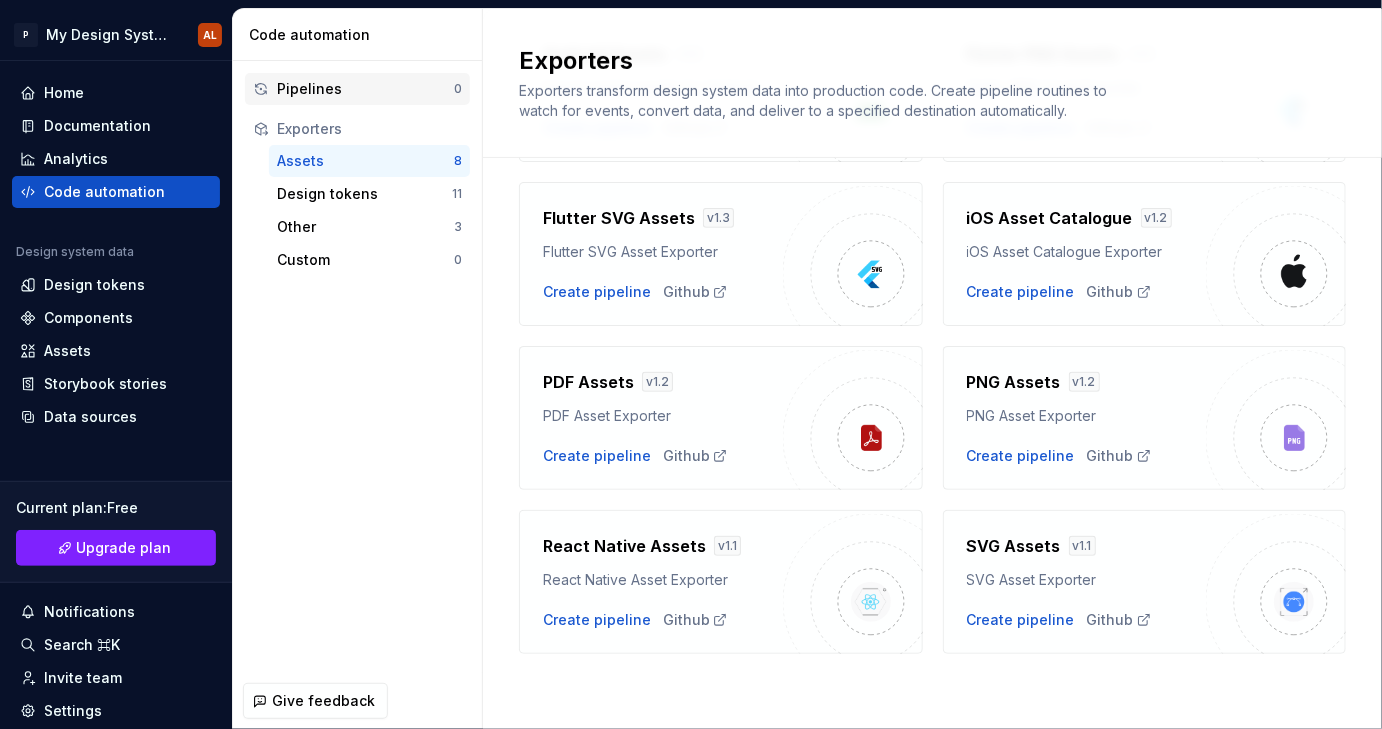 click on "Pipelines" at bounding box center [365, 89] 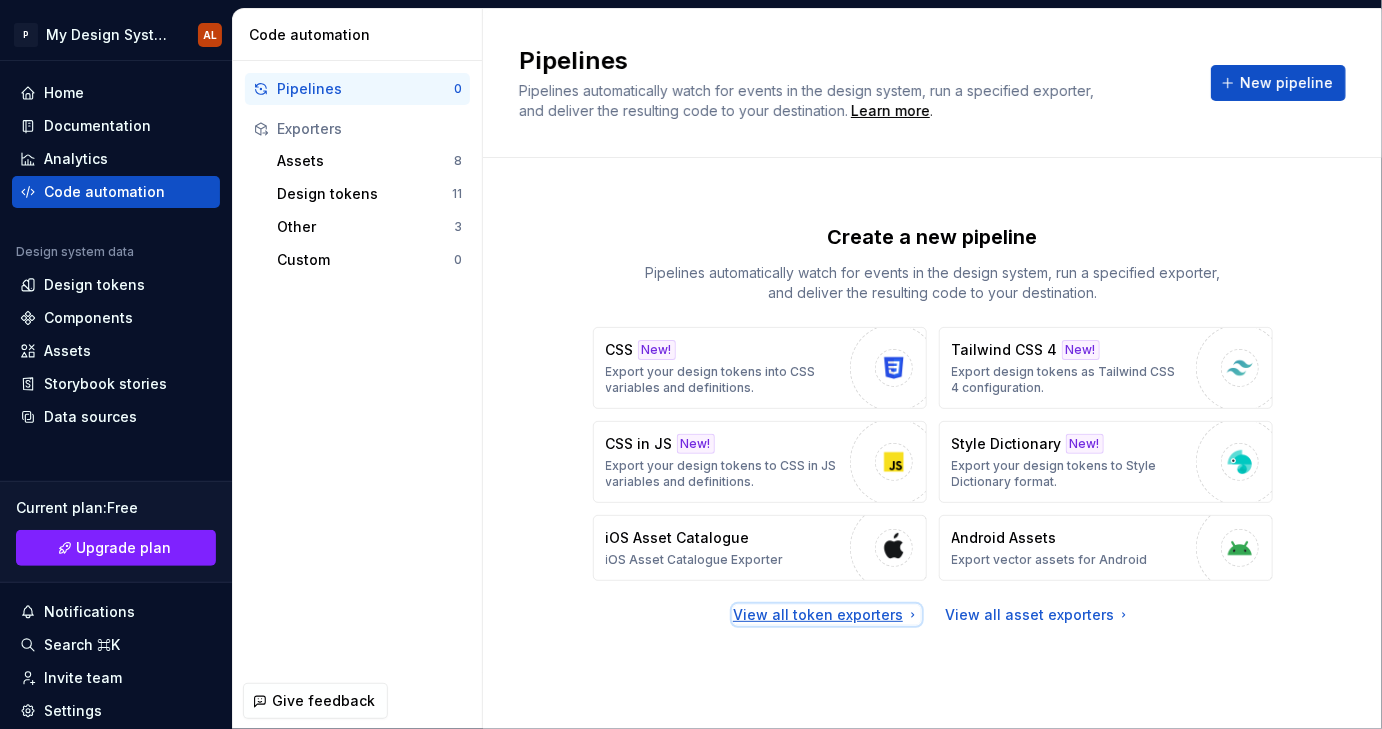click on "View all token exporters" at bounding box center [827, 615] 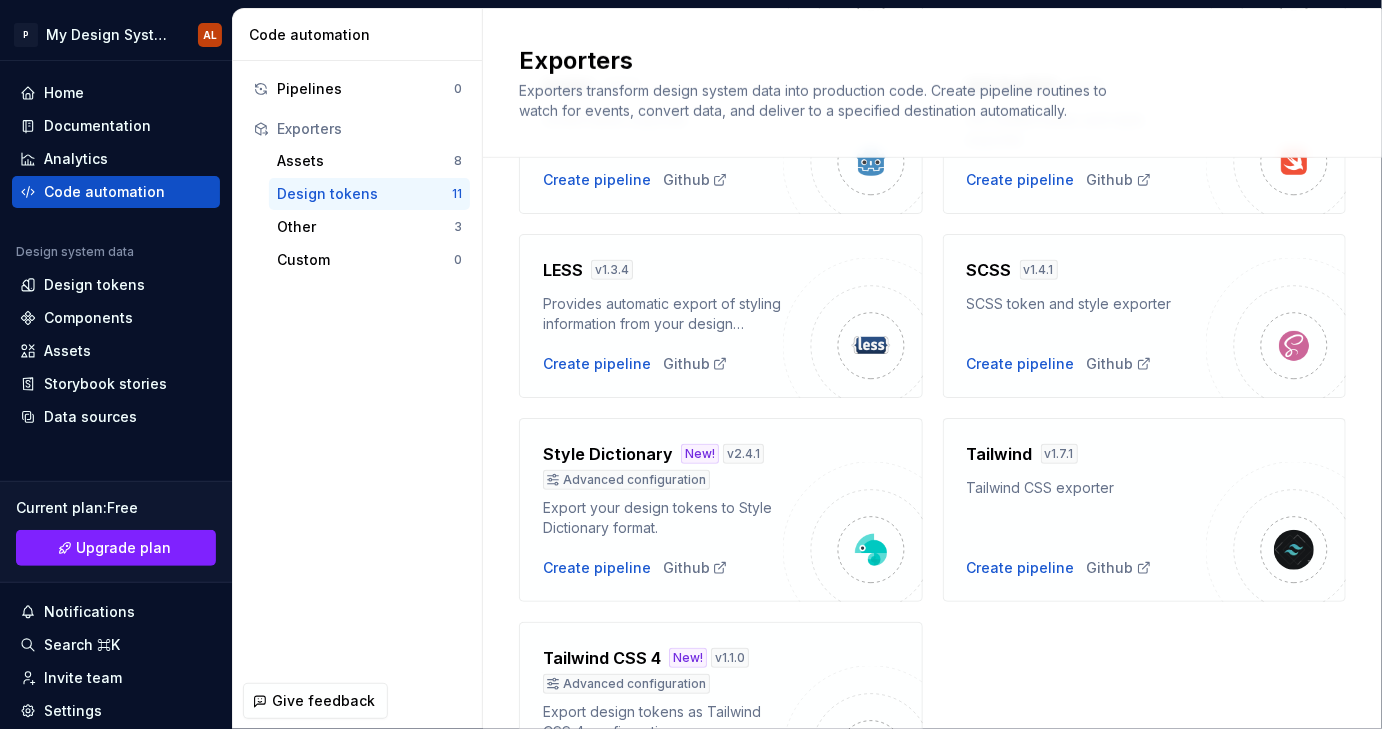 scroll, scrollTop: 531, scrollLeft: 0, axis: vertical 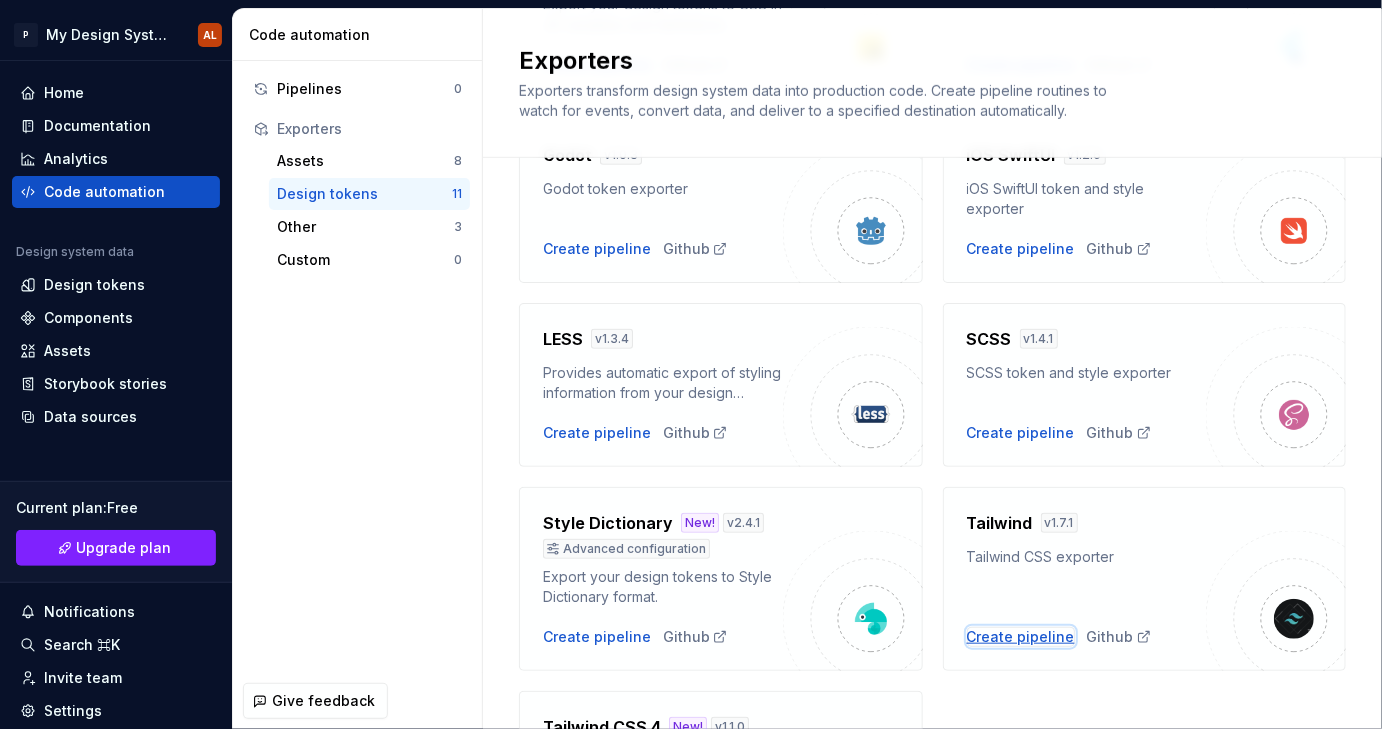 click on "Create pipeline" at bounding box center [1021, 637] 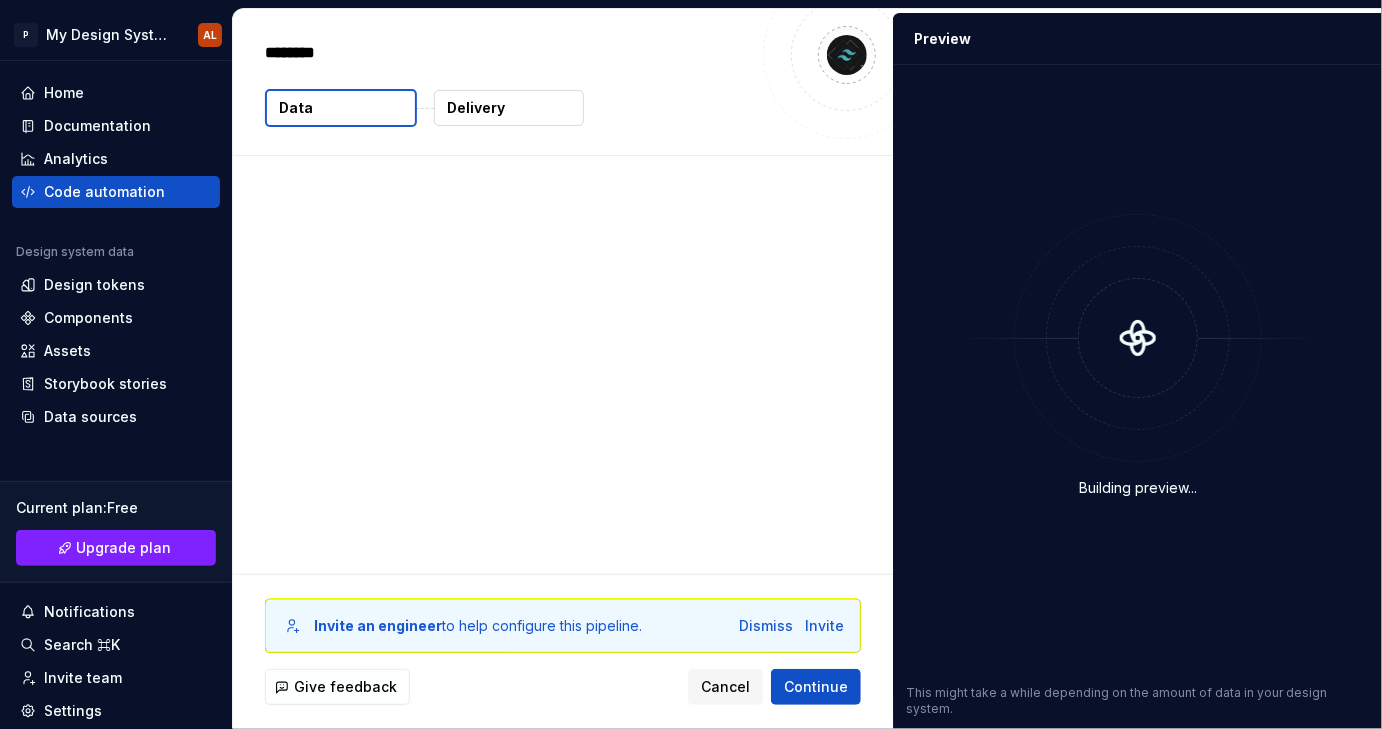 type on "*" 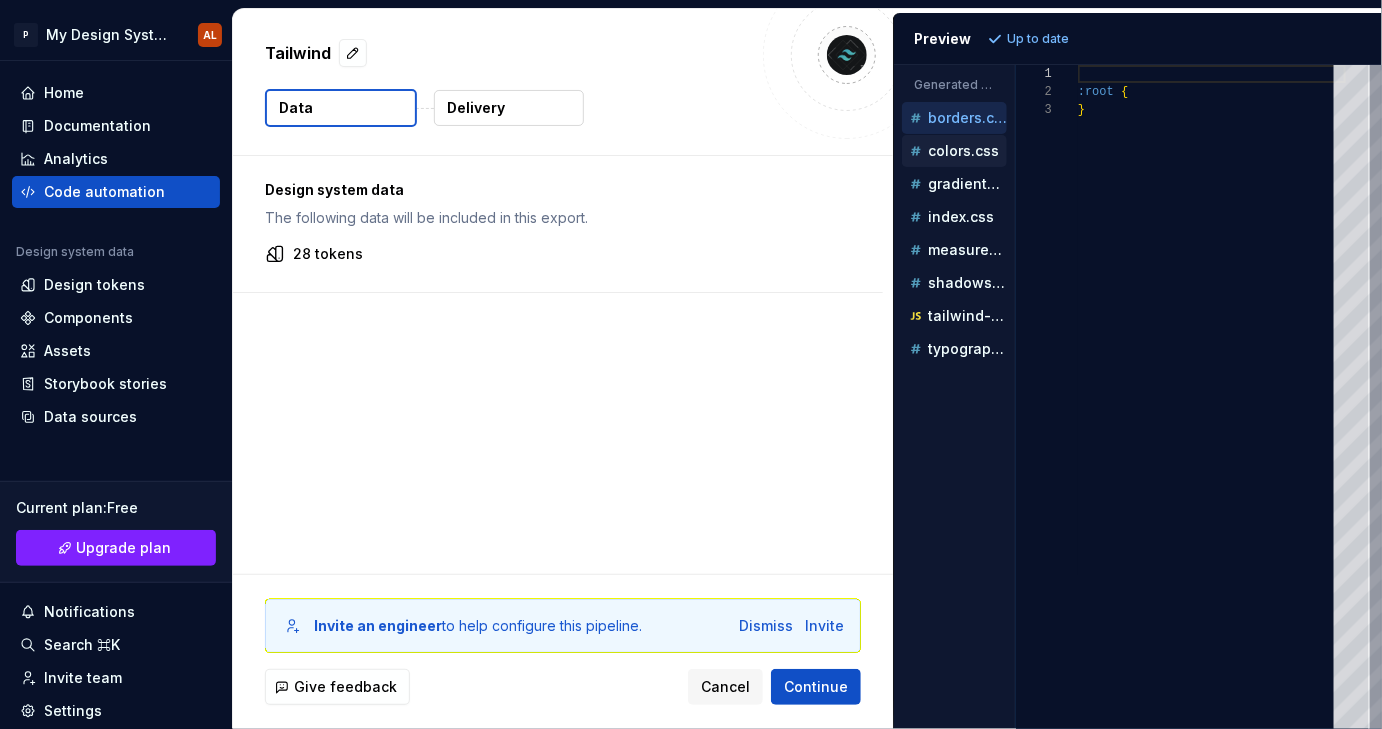 click on "colors.css" at bounding box center [963, 151] 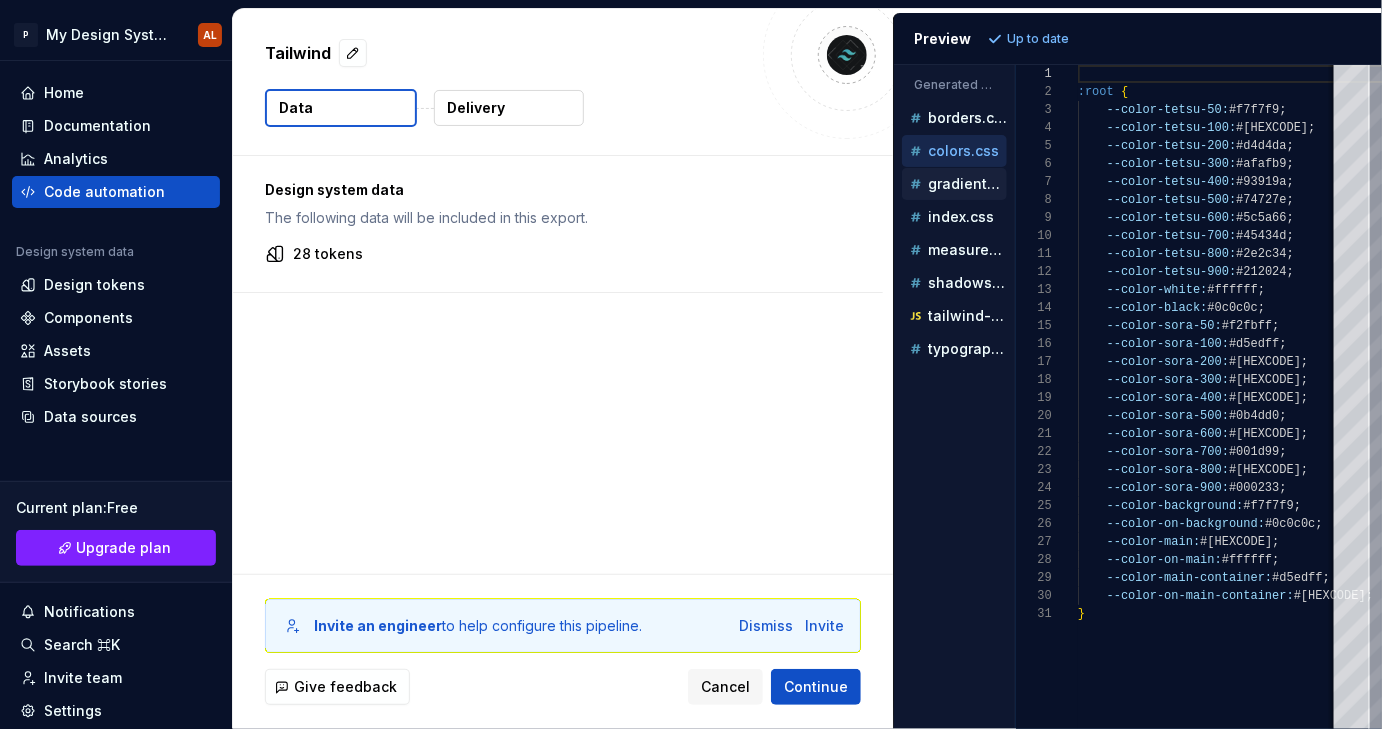 click on "gradients.css" at bounding box center (967, 184) 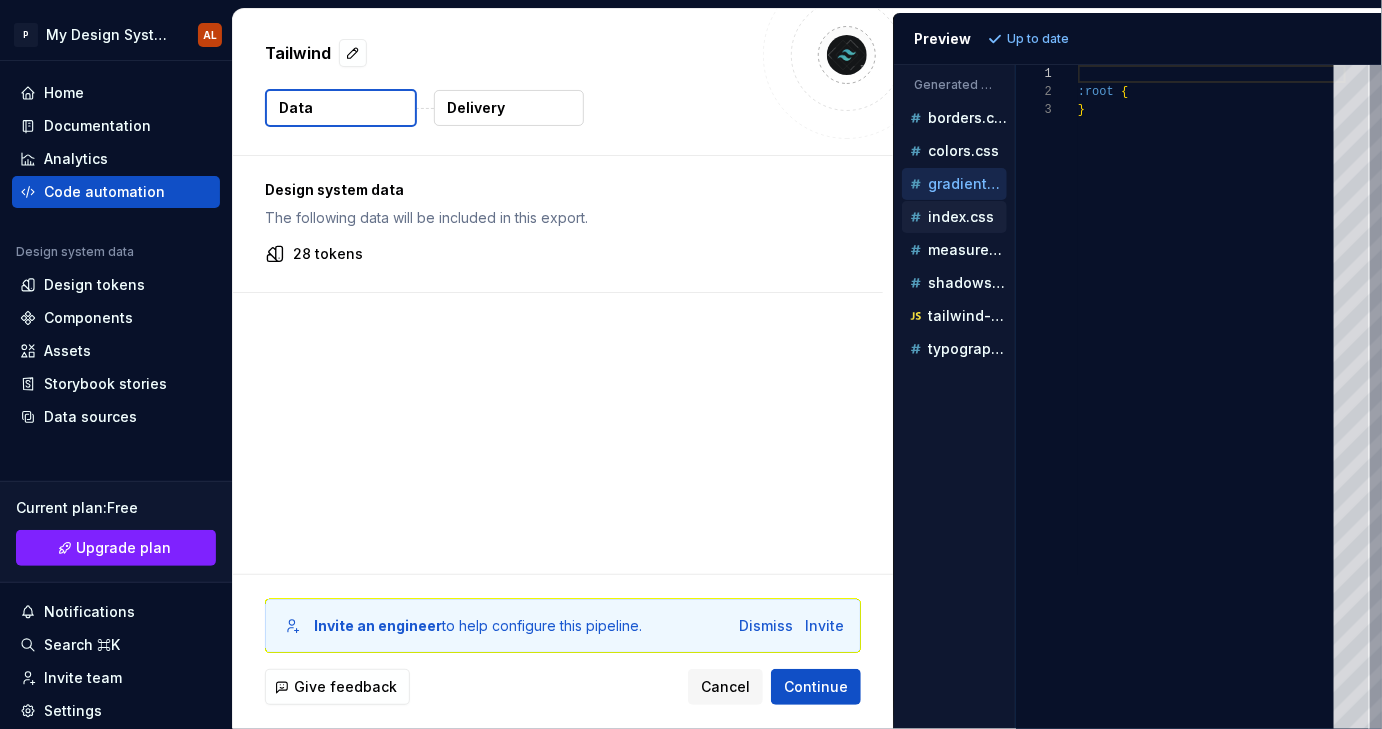 click on "index.css" at bounding box center [961, 217] 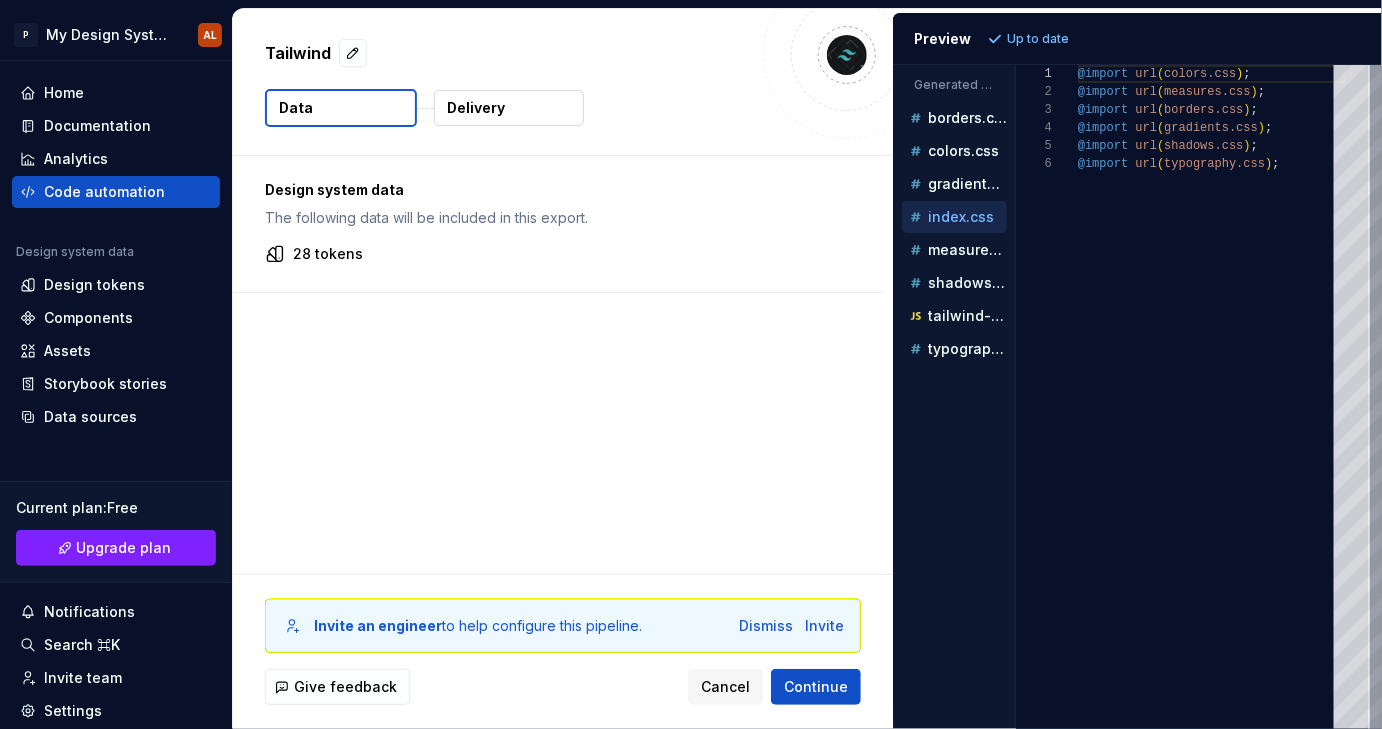 scroll, scrollTop: 90, scrollLeft: 0, axis: vertical 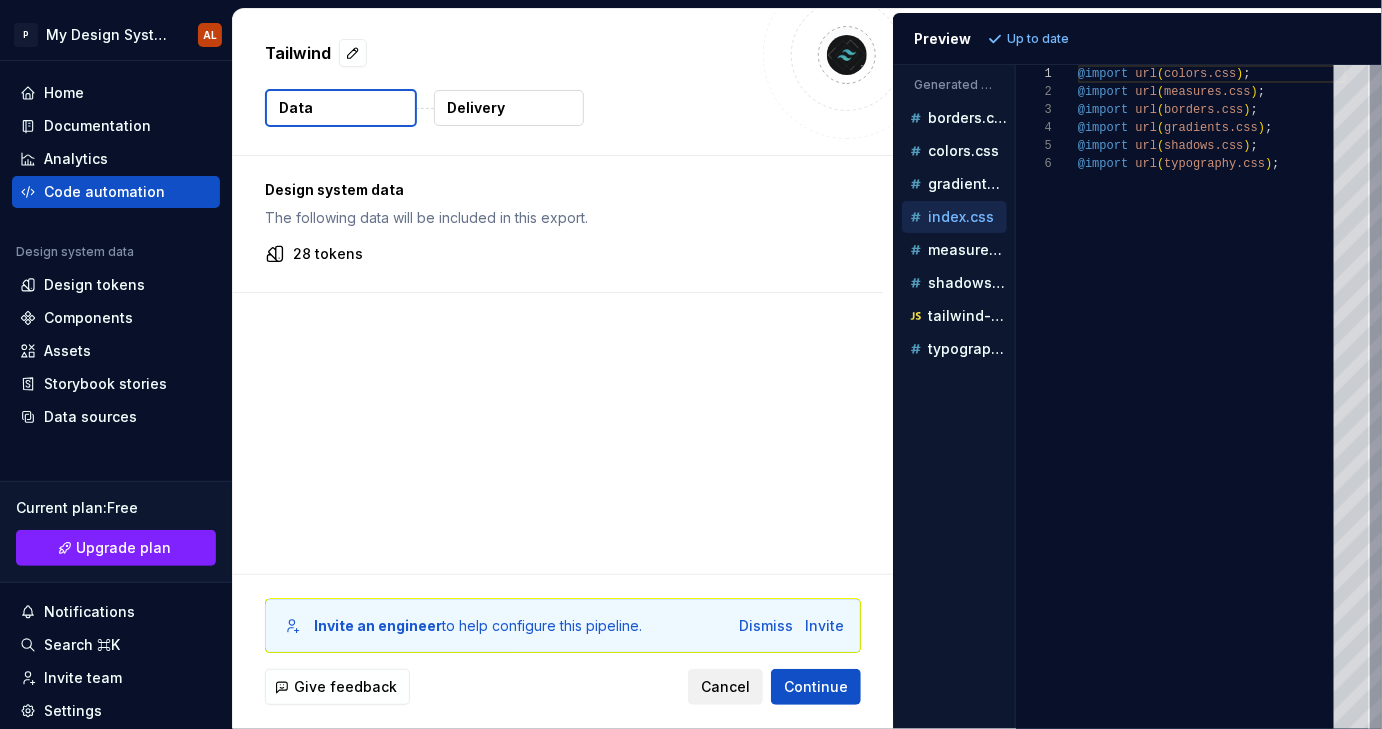 click on "Cancel" at bounding box center (725, 687) 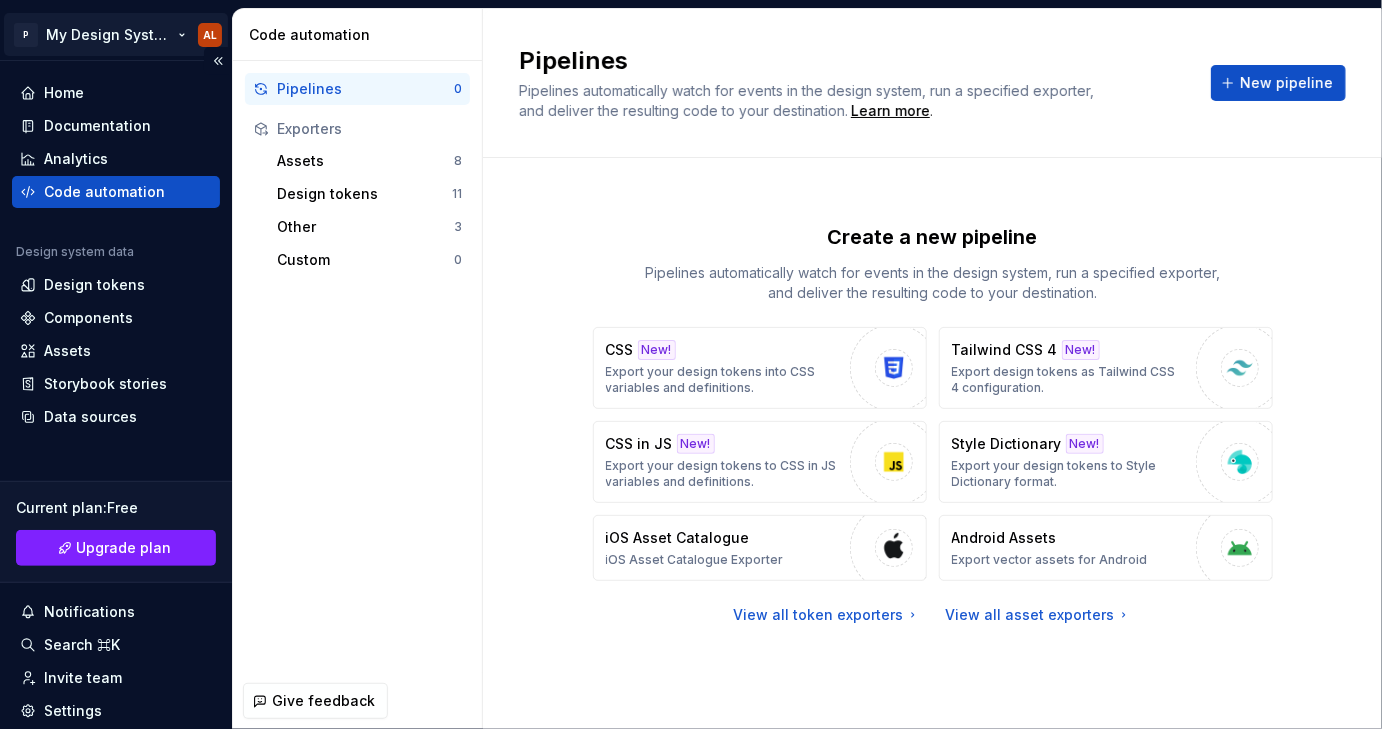 click on "P My Design System AL Home Documentation Analytics Code automation Design system data Design tokens Components Assets Storybook stories Data sources Current plan :  Free Upgrade plan Notifications Search ⌘K Invite team Settings Contact support Help Code automation Pipelines 0 Exporters Assets 8 Design tokens 11 Other 3 Custom 0 Give feedback Pipelines Pipelines automatically watch for events in the design system, run a specified exporter, and deliver the resulting code to your destination.   Learn more . New pipeline Create a new pipeline Pipelines automatically watch for events in the design system, run a specified exporter, and deliver the resulting code to your destination. CSS New! Export your design tokens into CSS variables and definitions. Tailwind CSS 4 New! Export design tokens as Tailwind CSS 4 configuration. CSS in JS New! Export your design tokens to CSS in JS variables and definitions. Style Dictionary New! Export your design tokens to Style Dictionary format. iOS Asset Catalogue Android Assets" at bounding box center [691, 364] 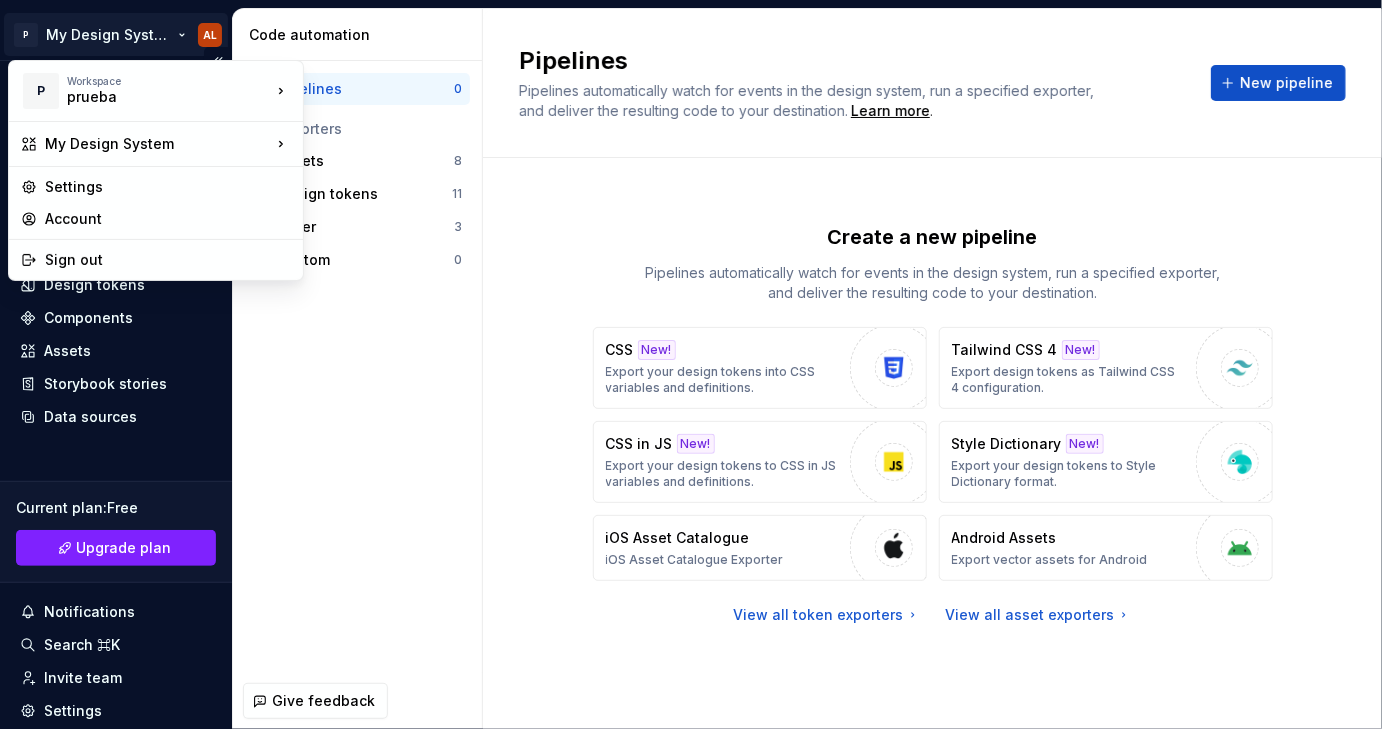 click on "P My Design System AL Home Documentation Analytics Code automation Design system data Design tokens Components Assets Storybook stories Data sources Current plan :  Free Upgrade plan Notifications Search ⌘K Invite team Settings Contact support Help Code automation Pipelines 0 Exporters Assets 8 Design tokens 11 Other 3 Custom 0 Give feedback Pipelines Pipelines automatically watch for events in the design system, run a specified exporter, and deliver the resulting code to your destination.   Learn more . New pipeline Create a new pipeline Pipelines automatically watch for events in the design system, run a specified exporter, and deliver the resulting code to your destination. CSS New! Export your design tokens into CSS variables and definitions. Tailwind CSS 4 New! Export design tokens as Tailwind CSS 4 configuration. CSS in JS New! Export your design tokens to CSS in JS variables and definitions. Style Dictionary New! Export your design tokens to Style Dictionary format. iOS Asset Catalogue Android Assets" at bounding box center (691, 364) 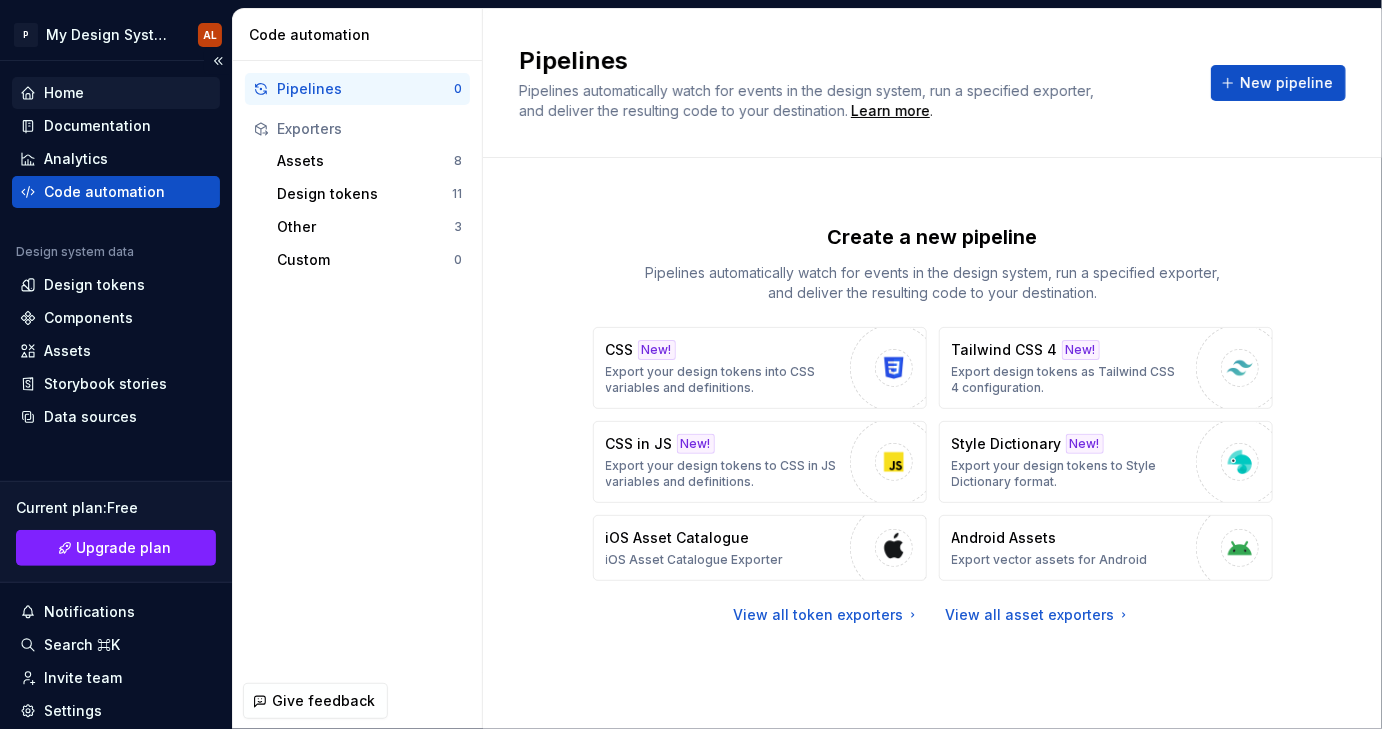 click on "Home" at bounding box center [116, 93] 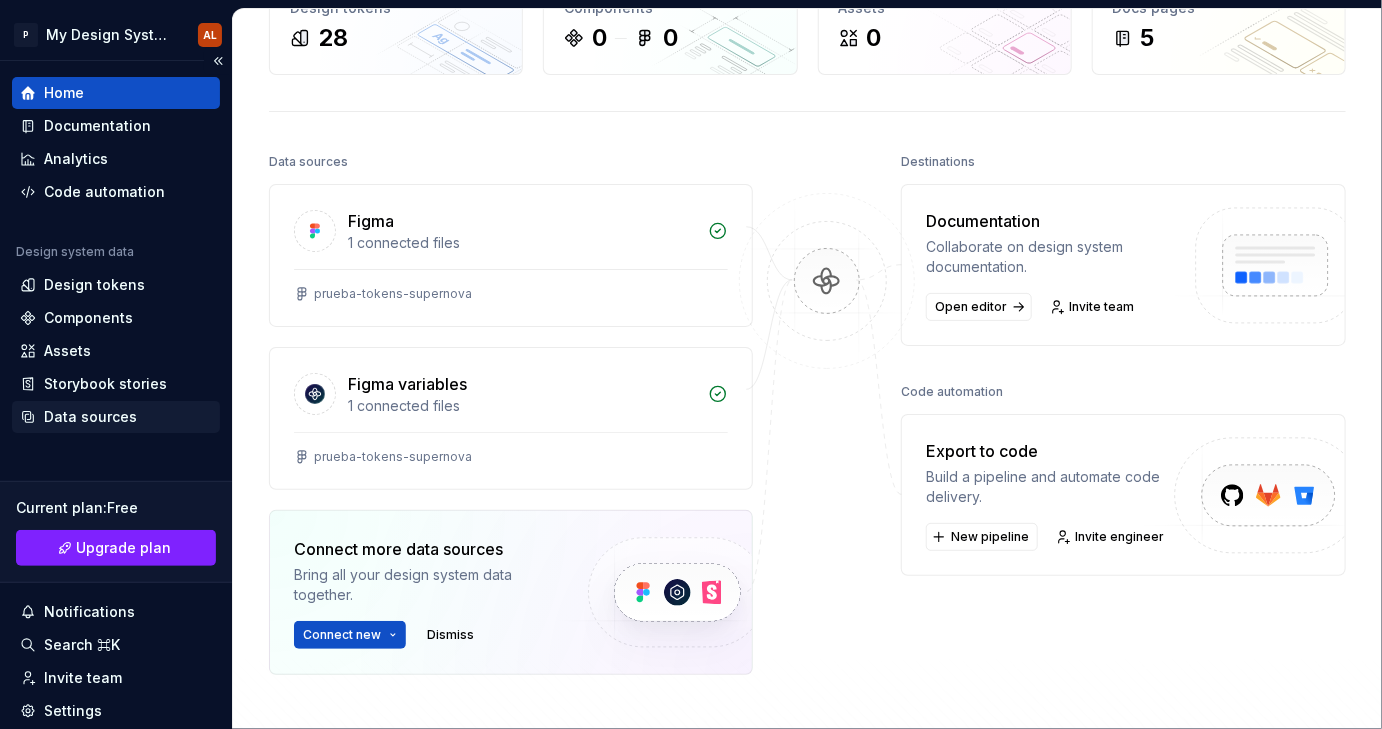 scroll, scrollTop: 482, scrollLeft: 0, axis: vertical 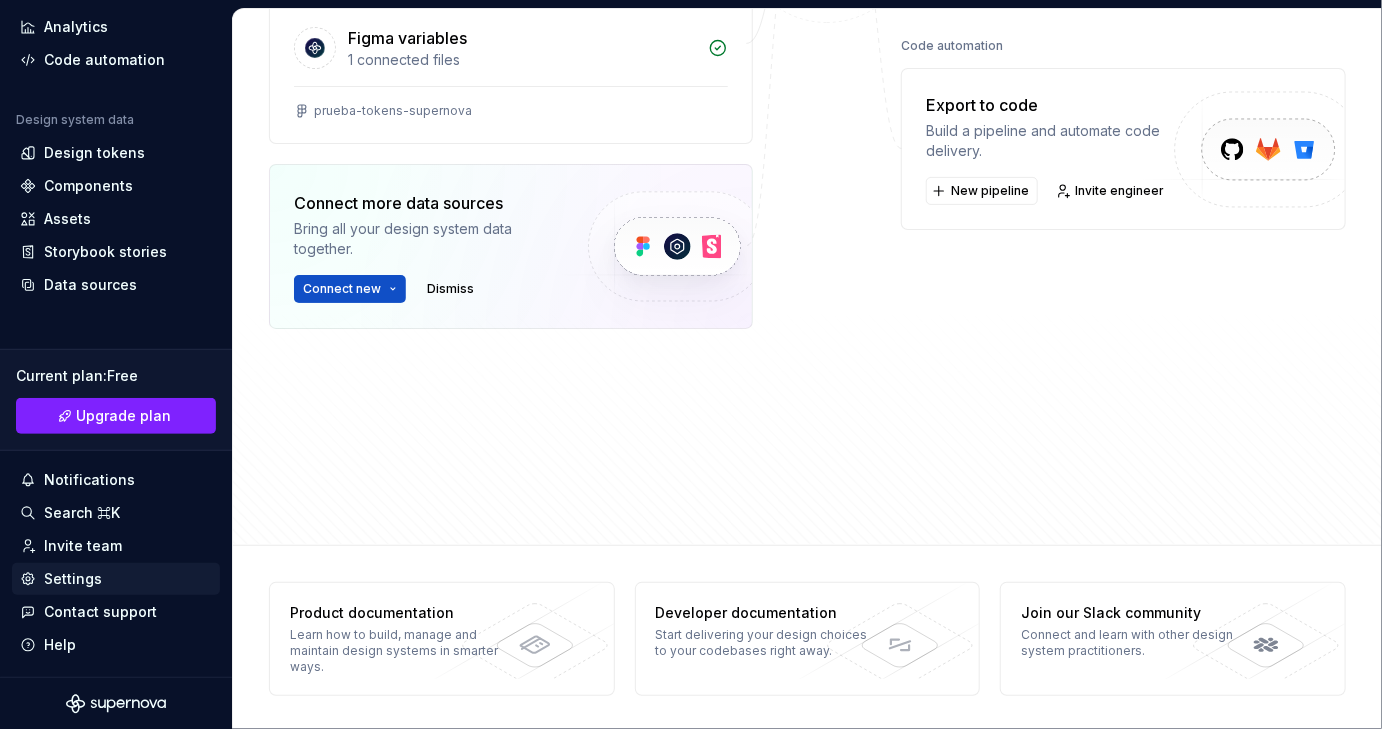 click on "Settings" at bounding box center [73, 579] 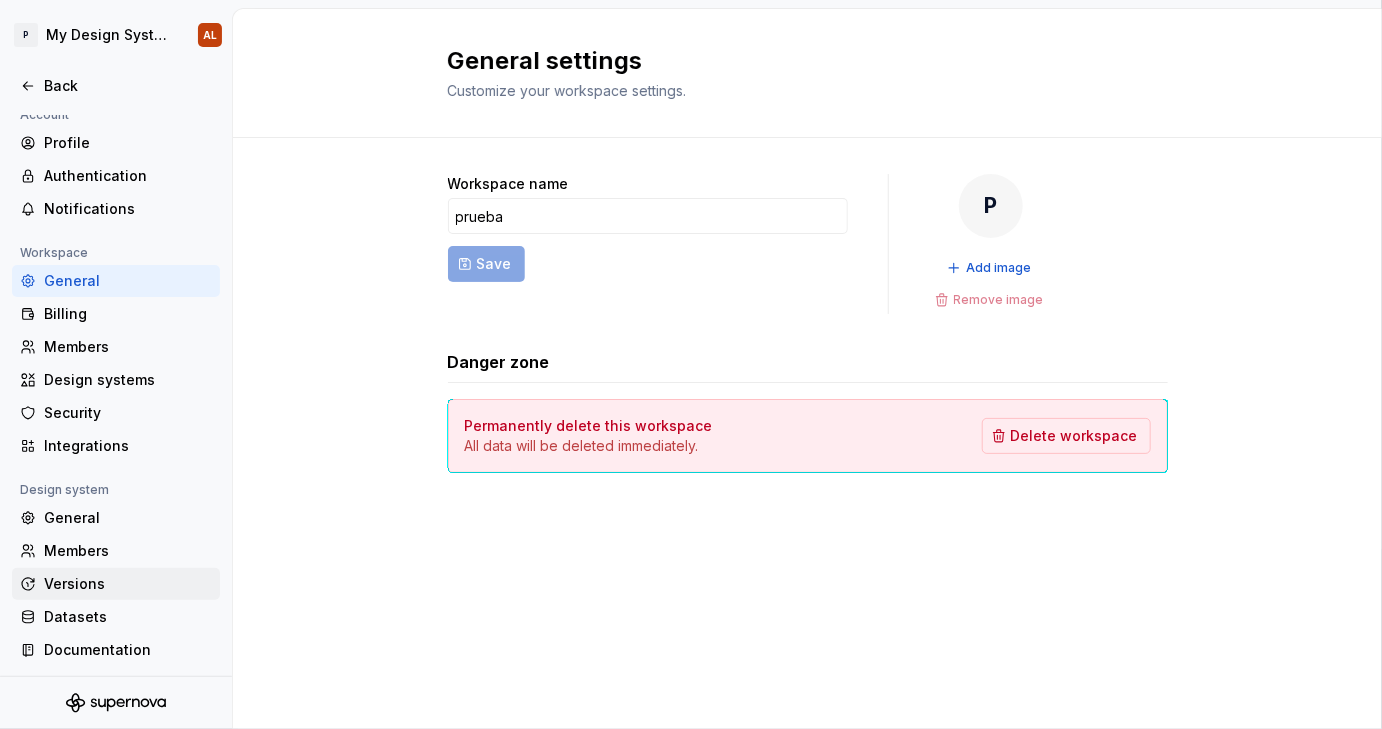 scroll, scrollTop: 0, scrollLeft: 0, axis: both 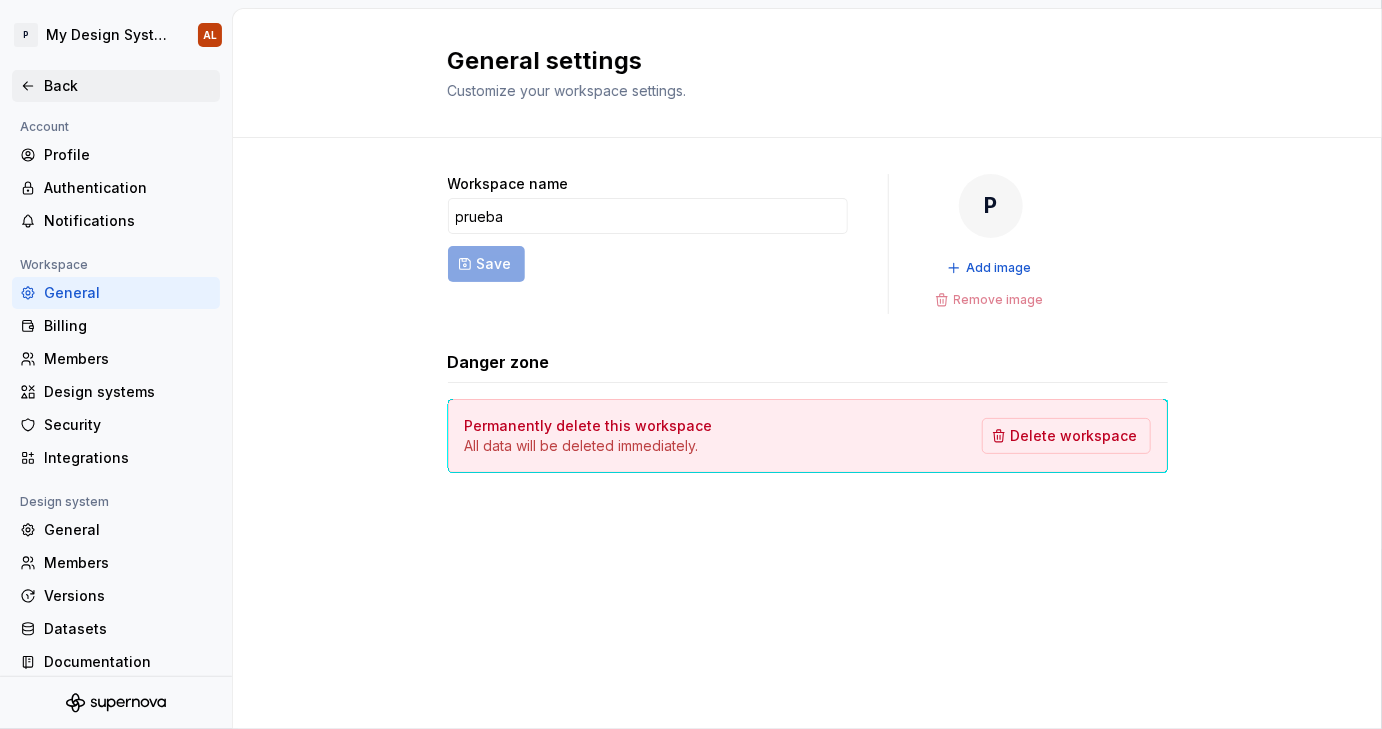 click on "Back" at bounding box center (128, 86) 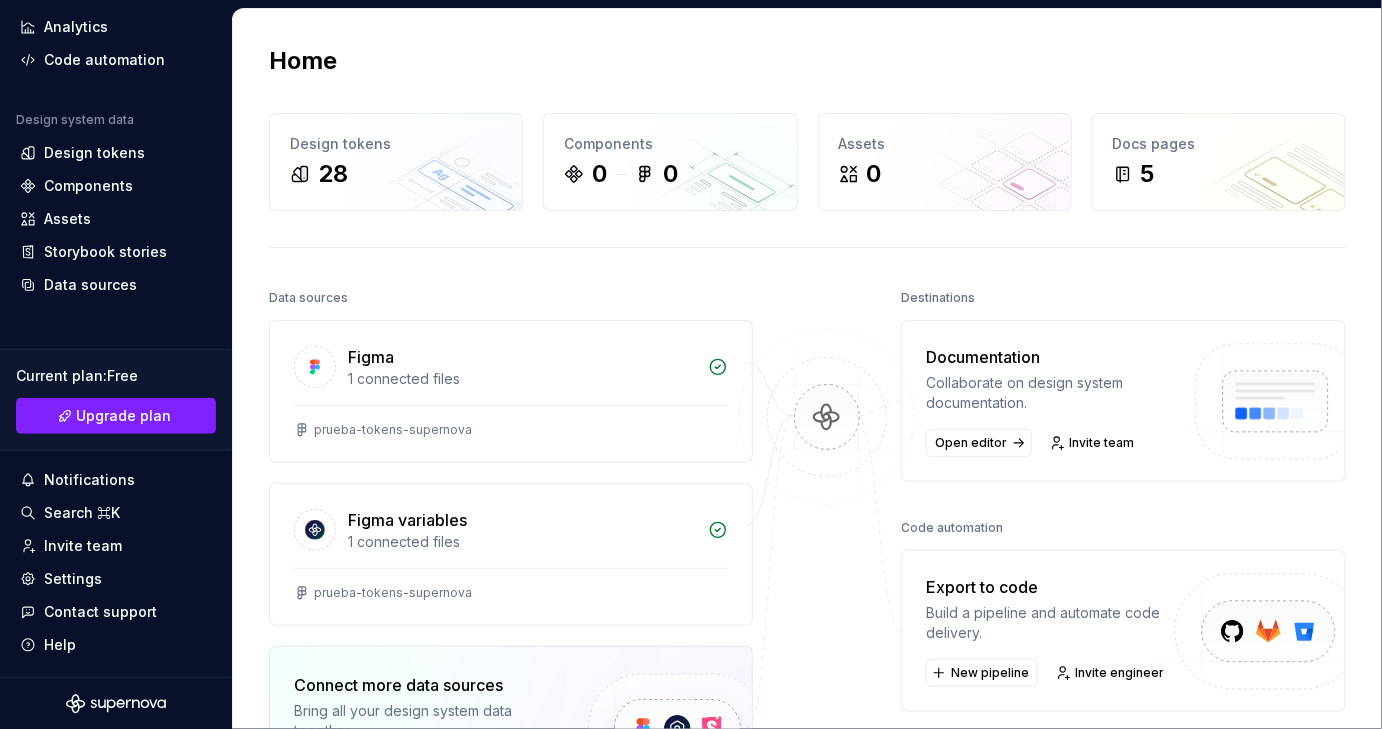 scroll, scrollTop: 0, scrollLeft: 0, axis: both 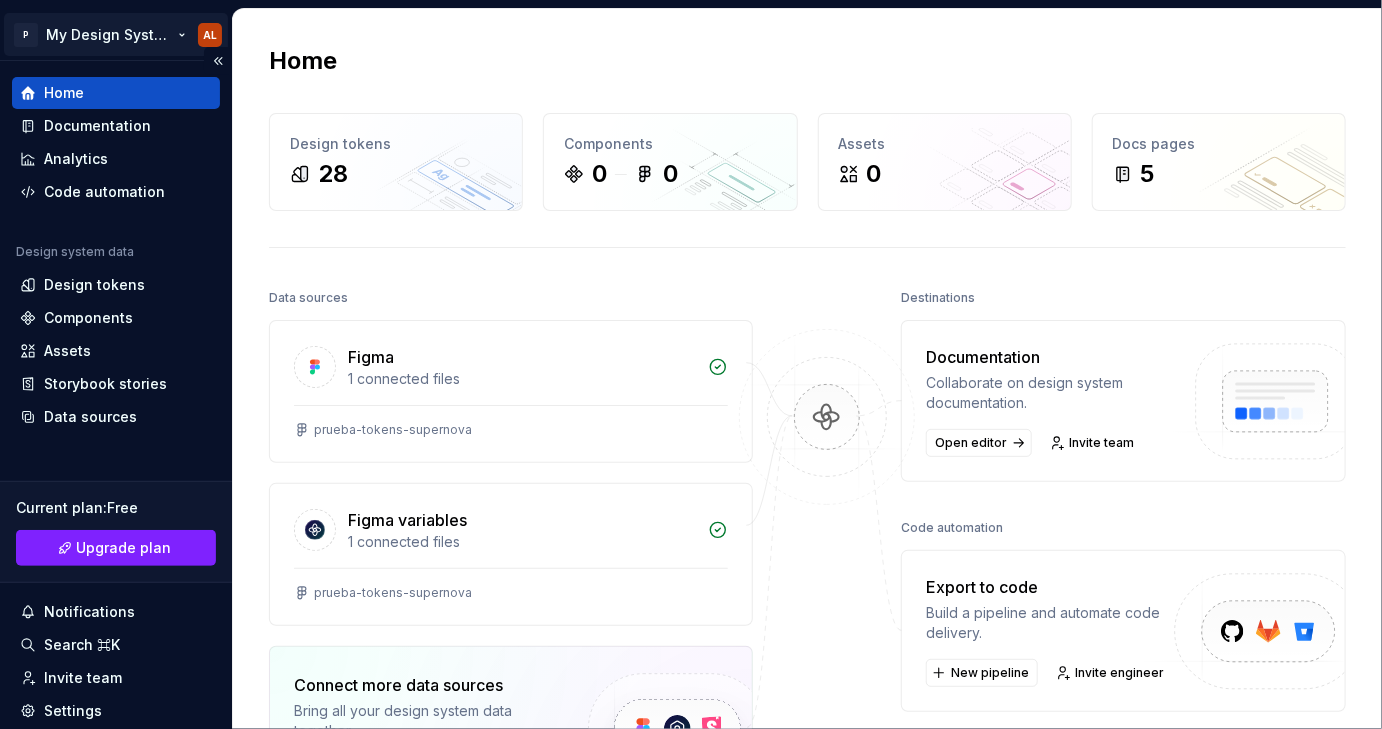 click on "P My Design System AL Home Documentation Analytics Code automation Design system data Design tokens Components Assets Storybook stories Data sources Current plan :  Free Upgrade plan Notifications Search ⌘K Invite team Settings Contact support Help Home Design tokens 28 Components 0 0 Assets 0 Docs pages 5 Data sources Figma 1 connected files prueba-tokens-supernova Figma variables 1 connected files prueba-tokens-supernova Connect more data sources Bring all your design system data together. Connect new Dismiss Destinations Documentation Collaborate on design system documentation. Open editor Invite team Code automation Export to code Build a pipeline and automate code delivery. New pipeline Invite engineer Product documentation Learn how to build, manage and maintain design systems in smarter ways. Developer documentation Start delivering your design choices to your codebases right away. Join our Slack community Connect and learn with other design system practitioners.   *" at bounding box center (691, 364) 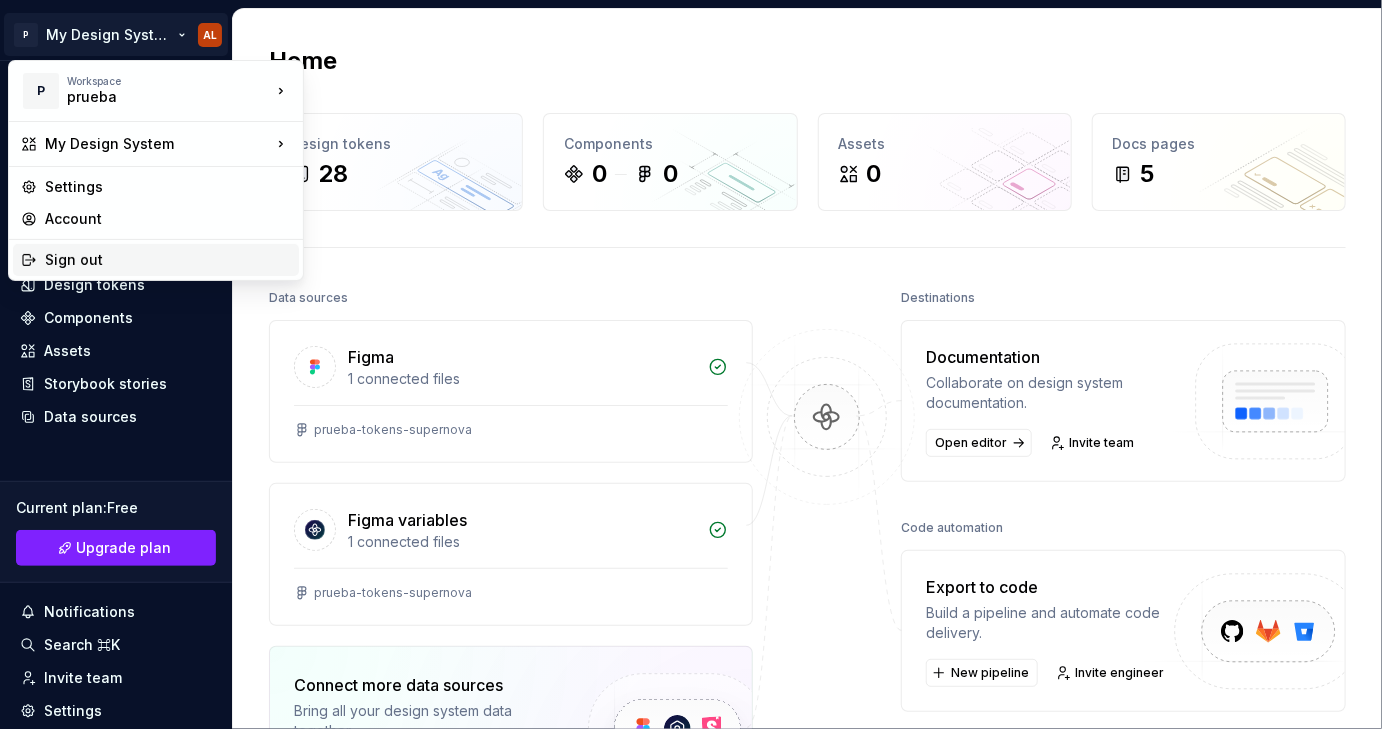click on "Sign out" at bounding box center (168, 260) 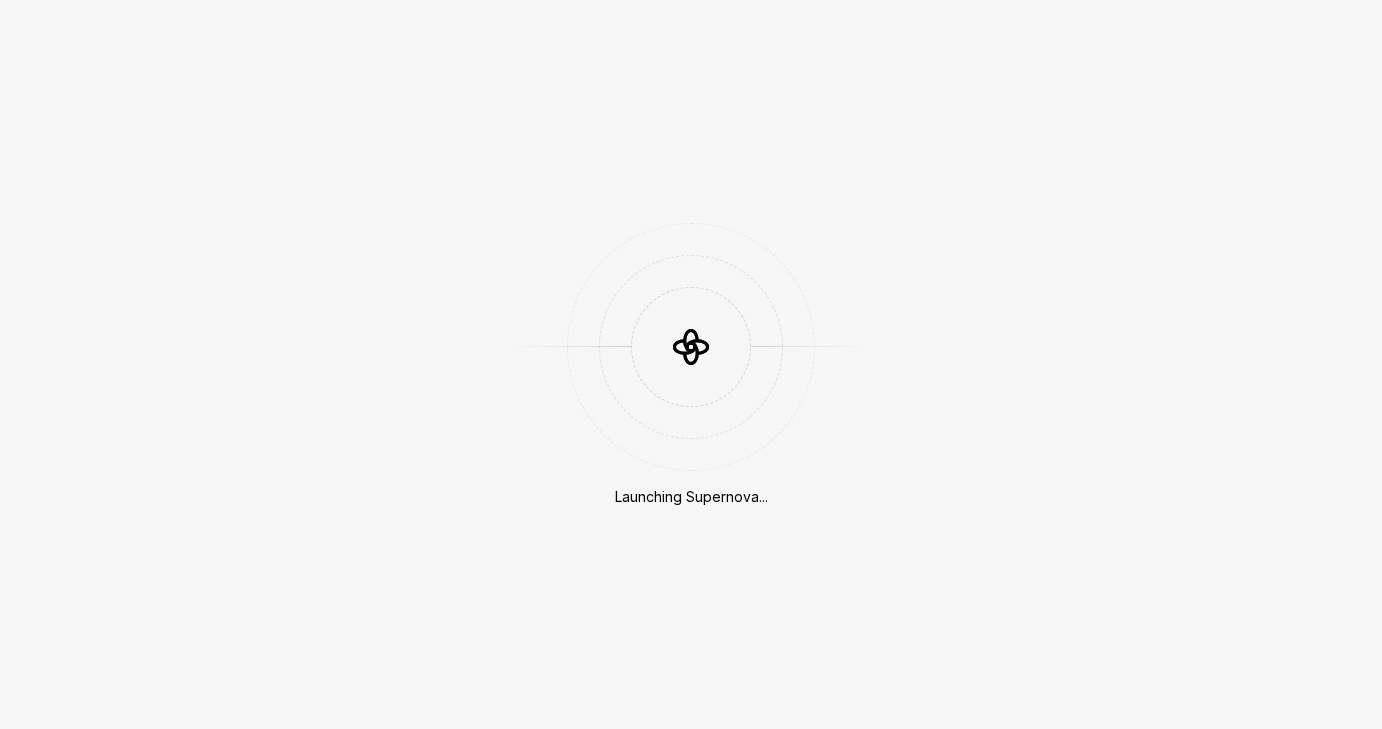 scroll, scrollTop: 0, scrollLeft: 0, axis: both 